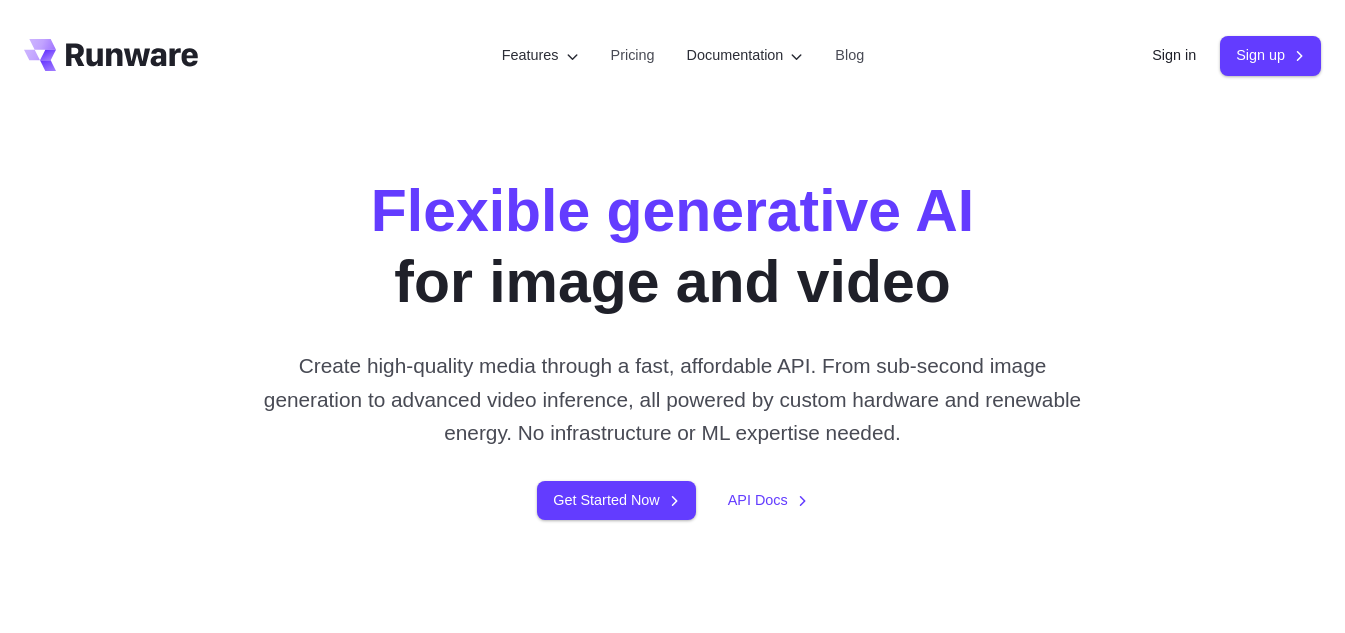 scroll, scrollTop: 0, scrollLeft: 0, axis: both 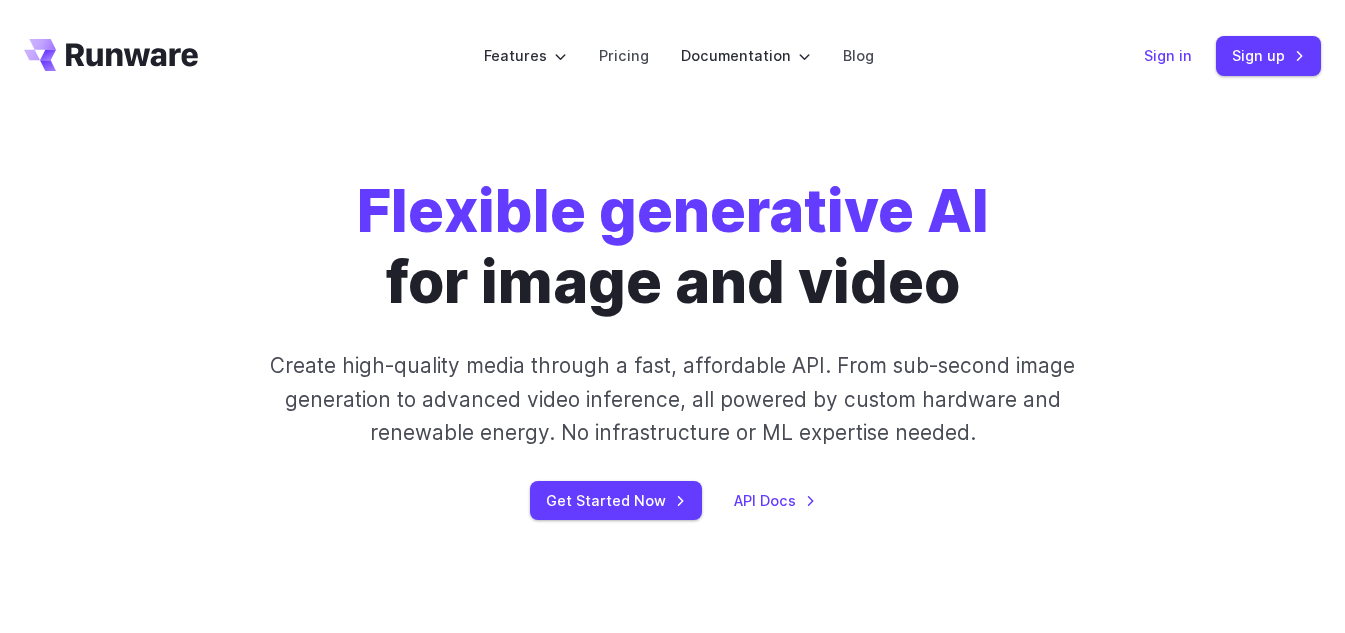 click on "Sign in" at bounding box center [1168, 55] 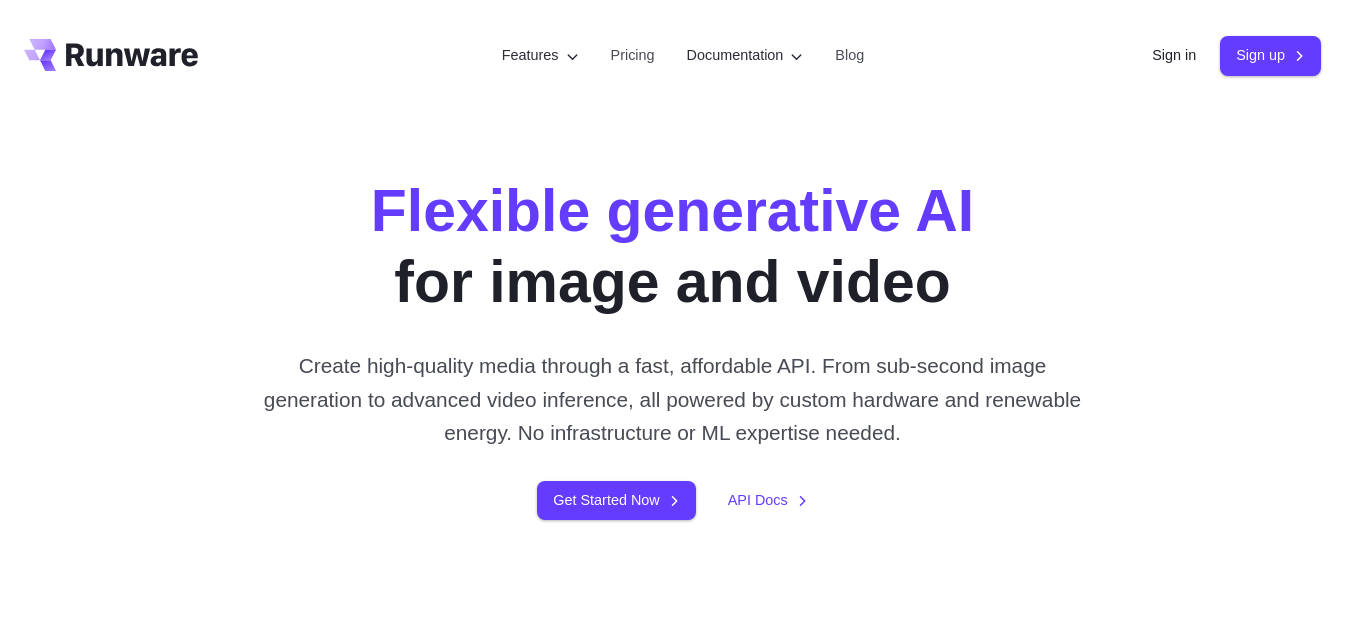 scroll, scrollTop: 0, scrollLeft: 0, axis: both 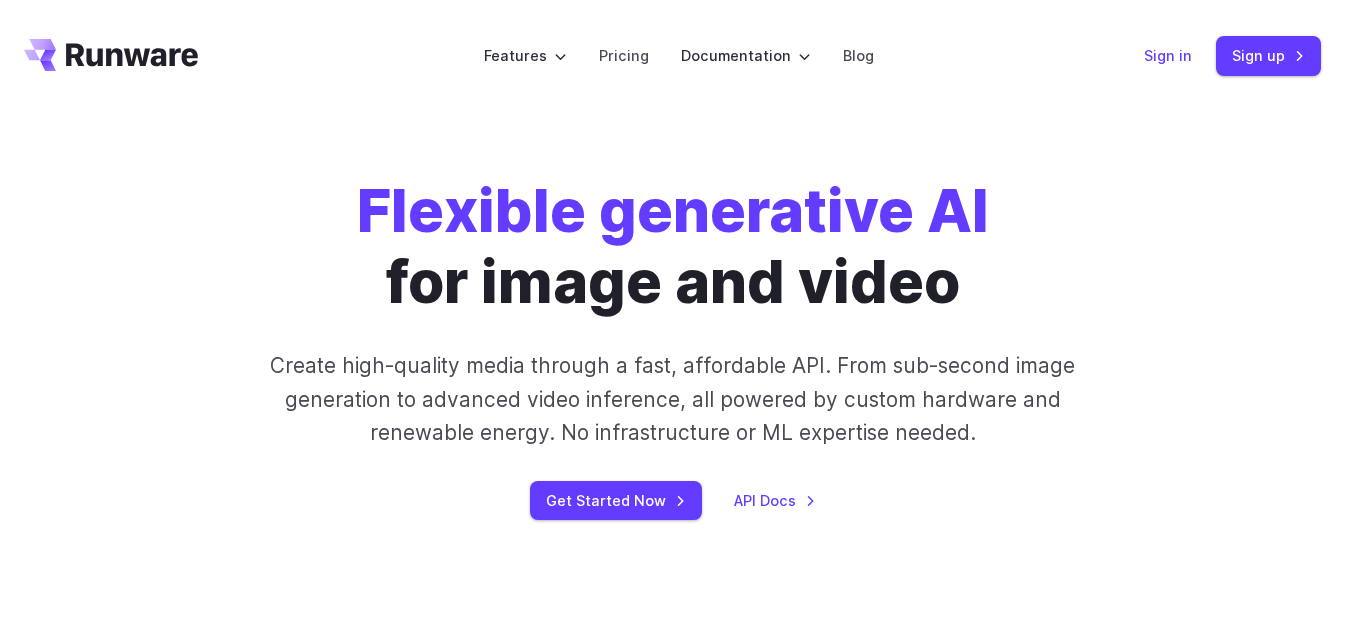 click on "Sign in" at bounding box center [1168, 55] 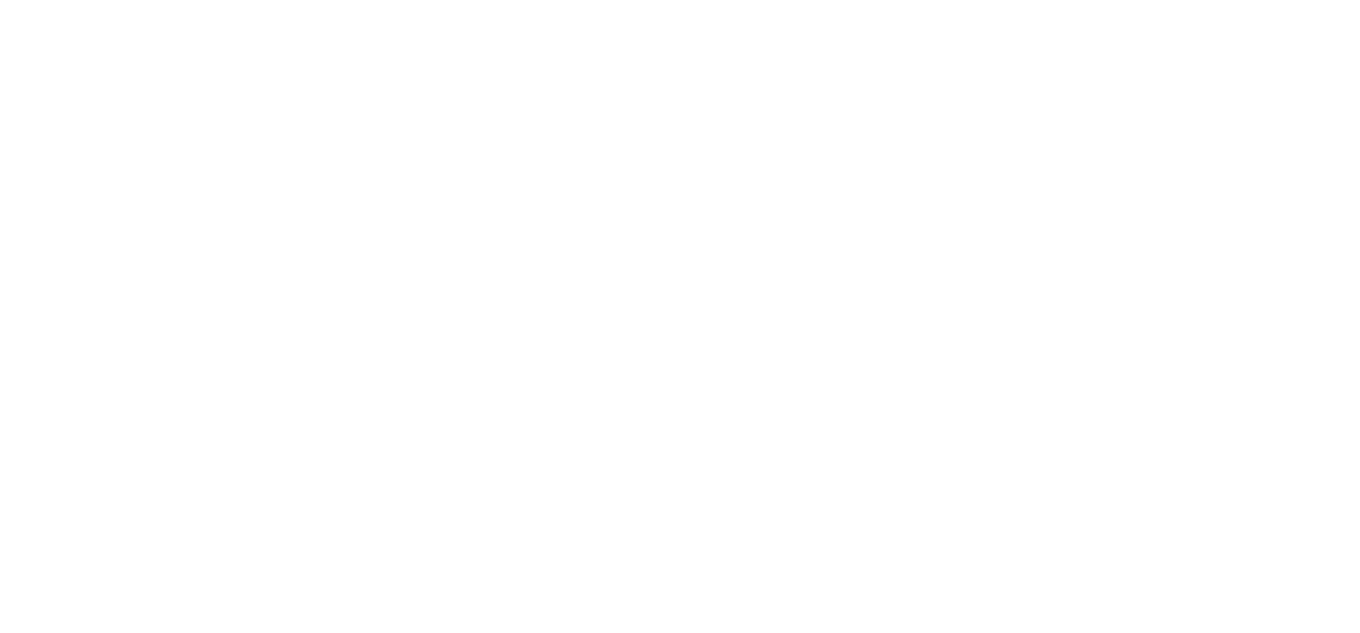 scroll, scrollTop: 0, scrollLeft: 0, axis: both 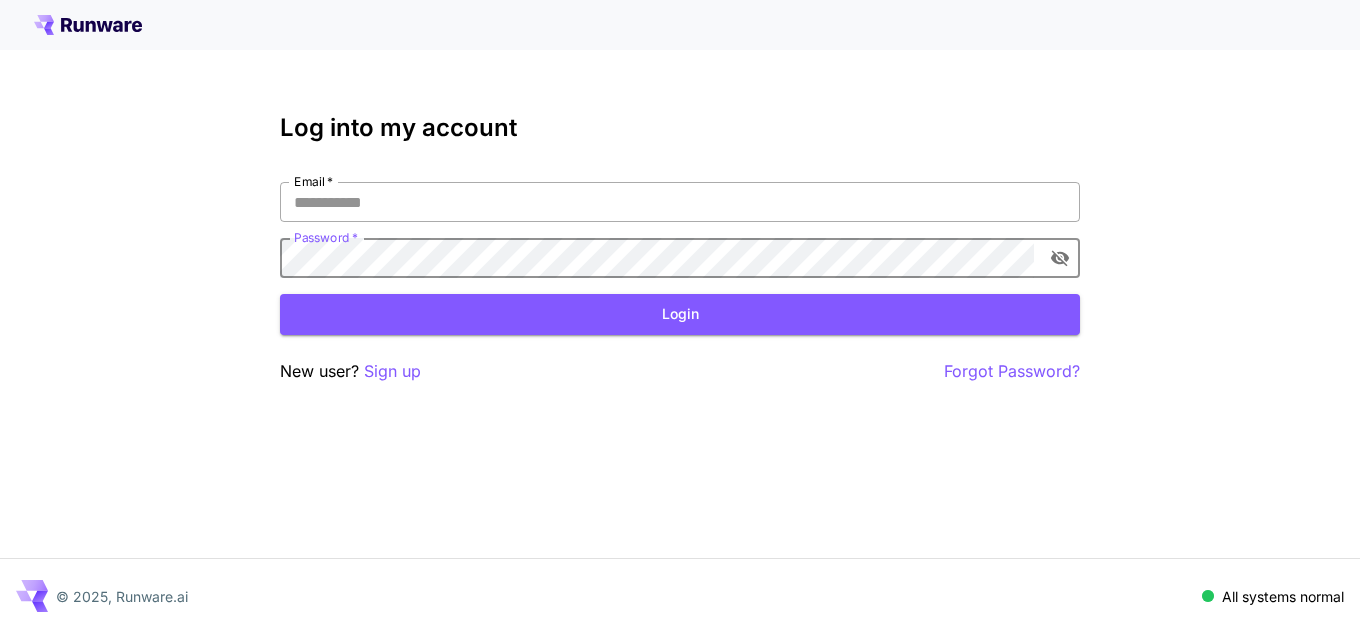 click on "Email   *" at bounding box center (680, 202) 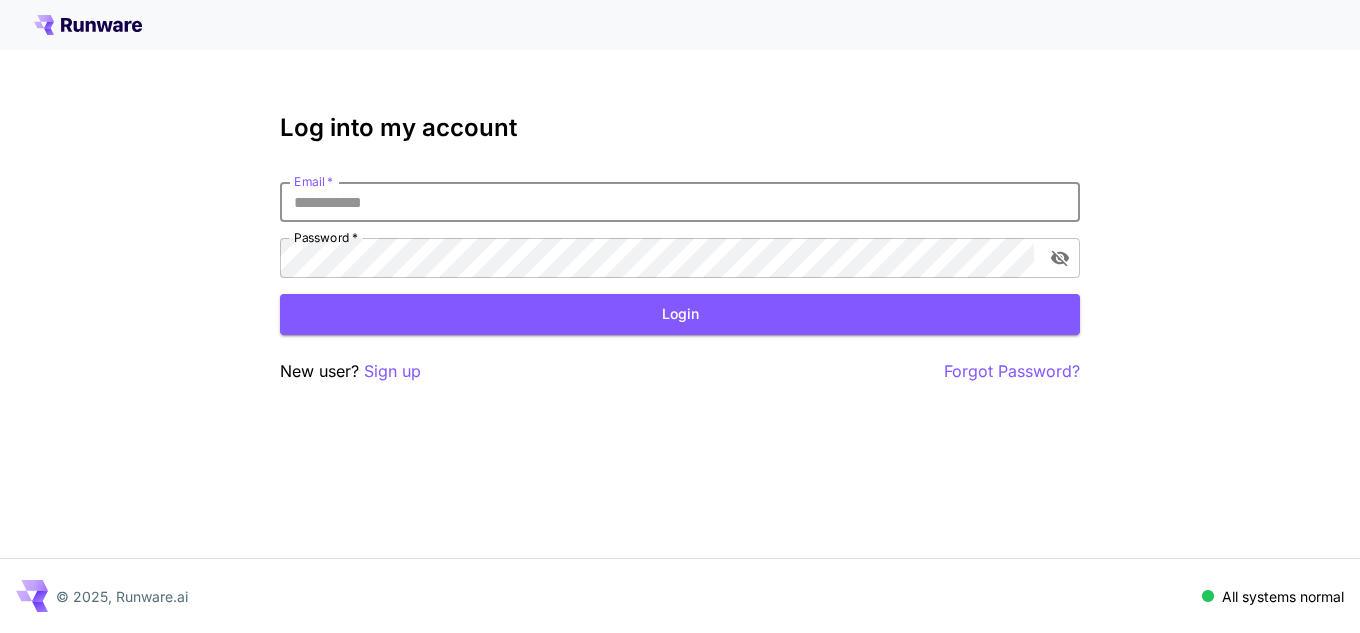 type on "**********" 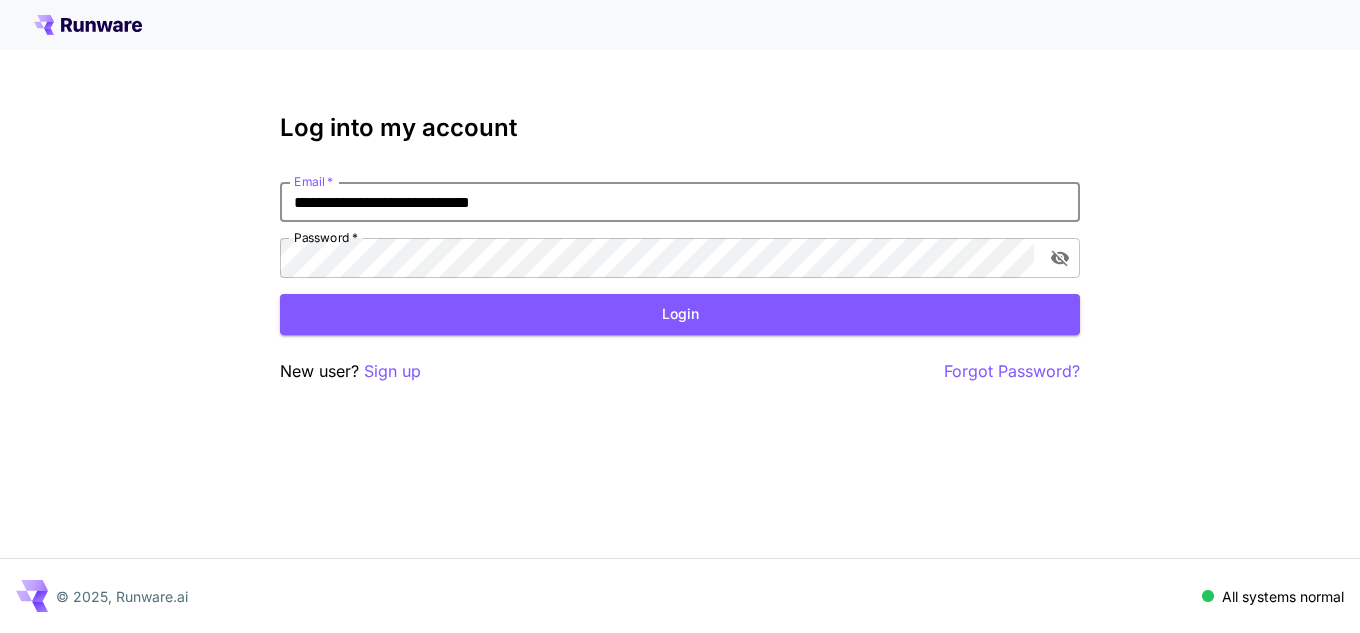 drag, startPoint x: 475, startPoint y: 199, endPoint x: 455, endPoint y: 204, distance: 20.615528 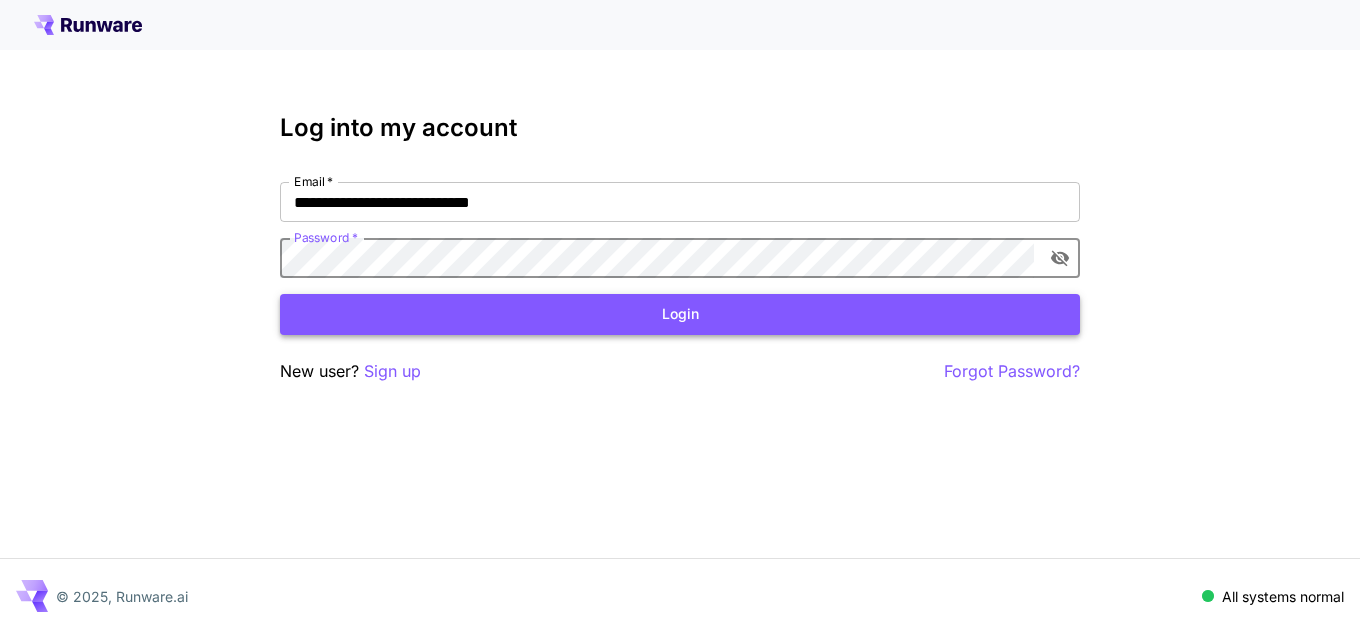 click on "Login" at bounding box center (680, 314) 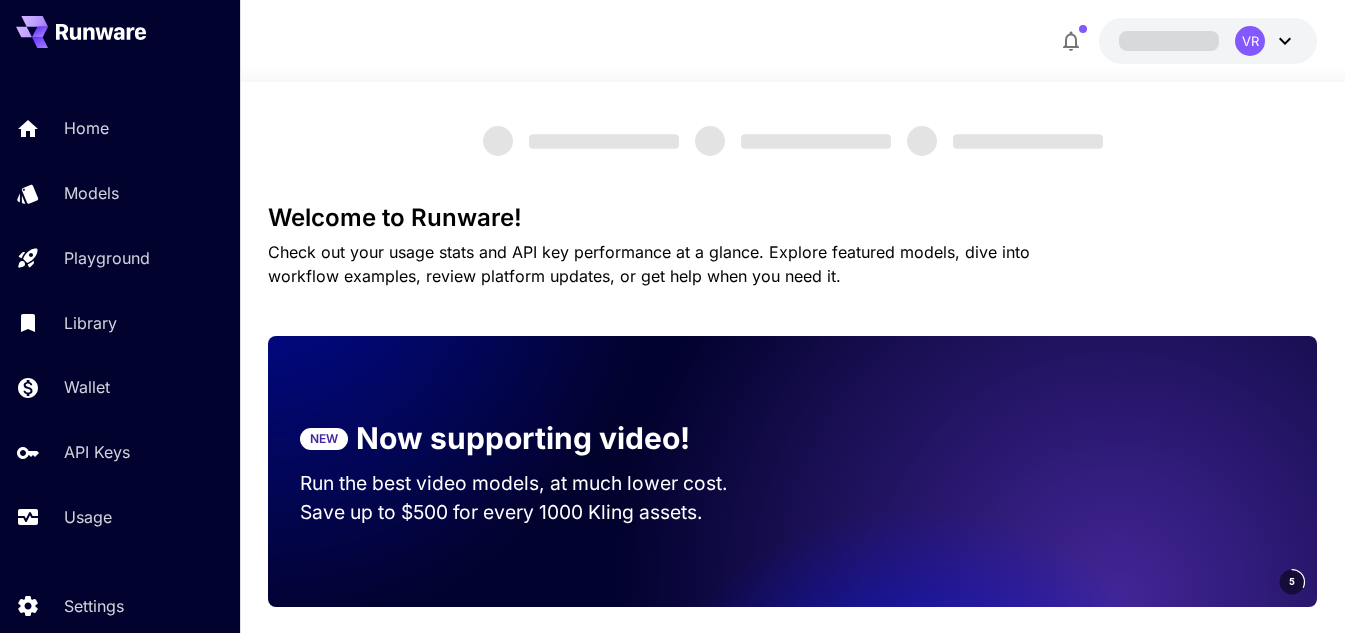 click at bounding box center [792, 70] 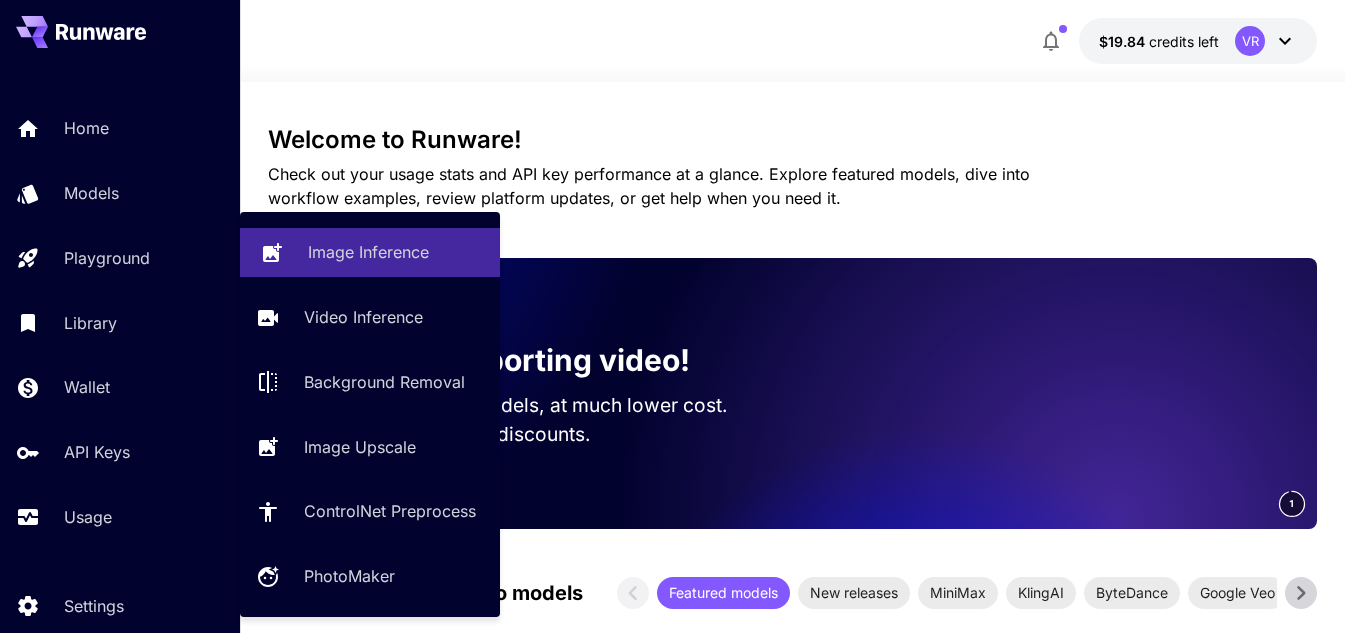 click on "Image Inference" at bounding box center (368, 252) 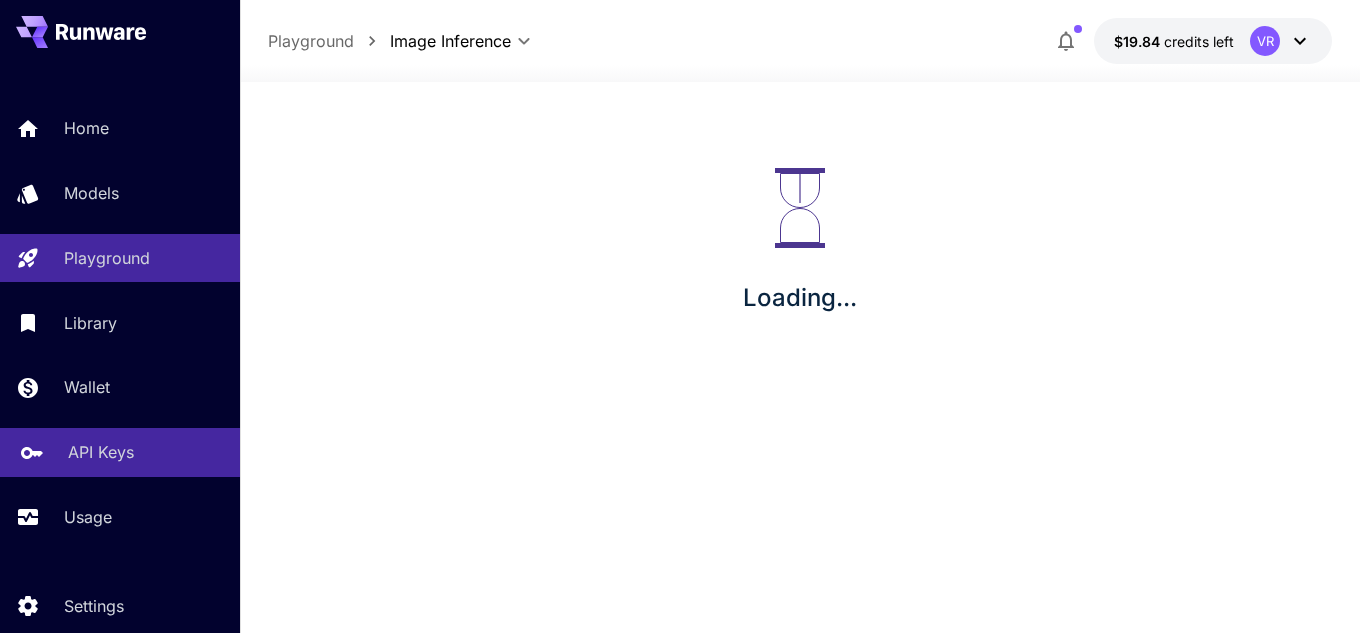 click on "API Keys" at bounding box center (101, 452) 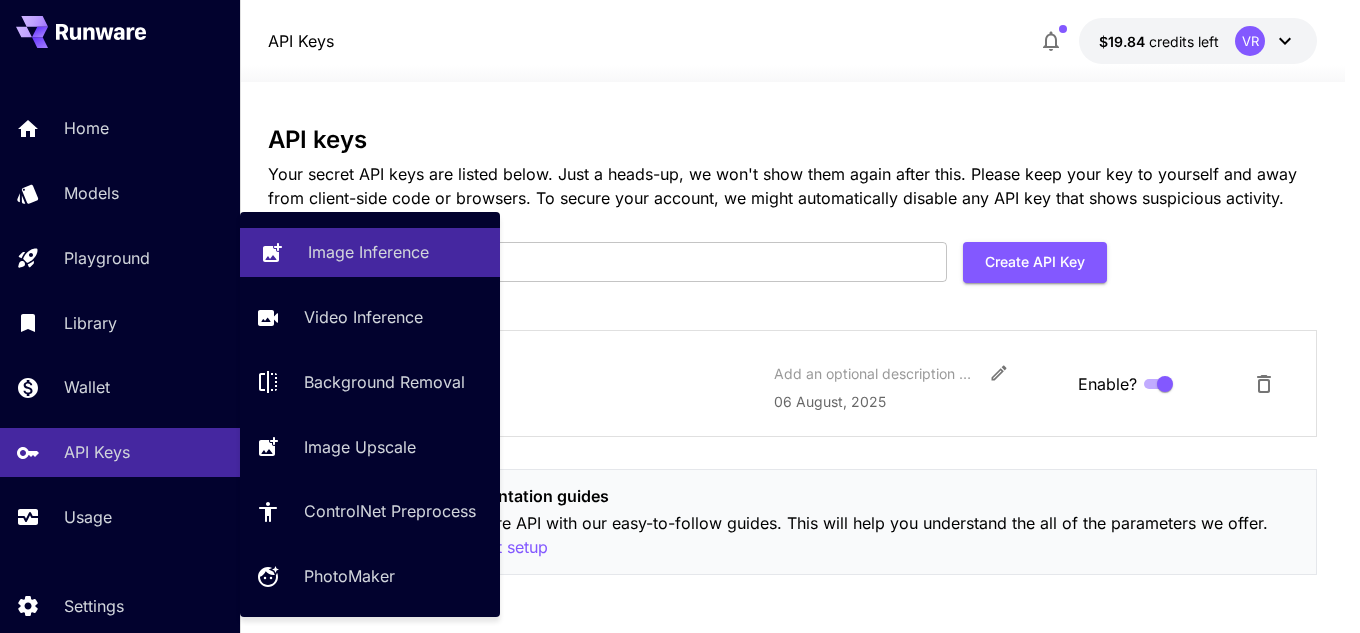 click on "Image Inference" at bounding box center (368, 252) 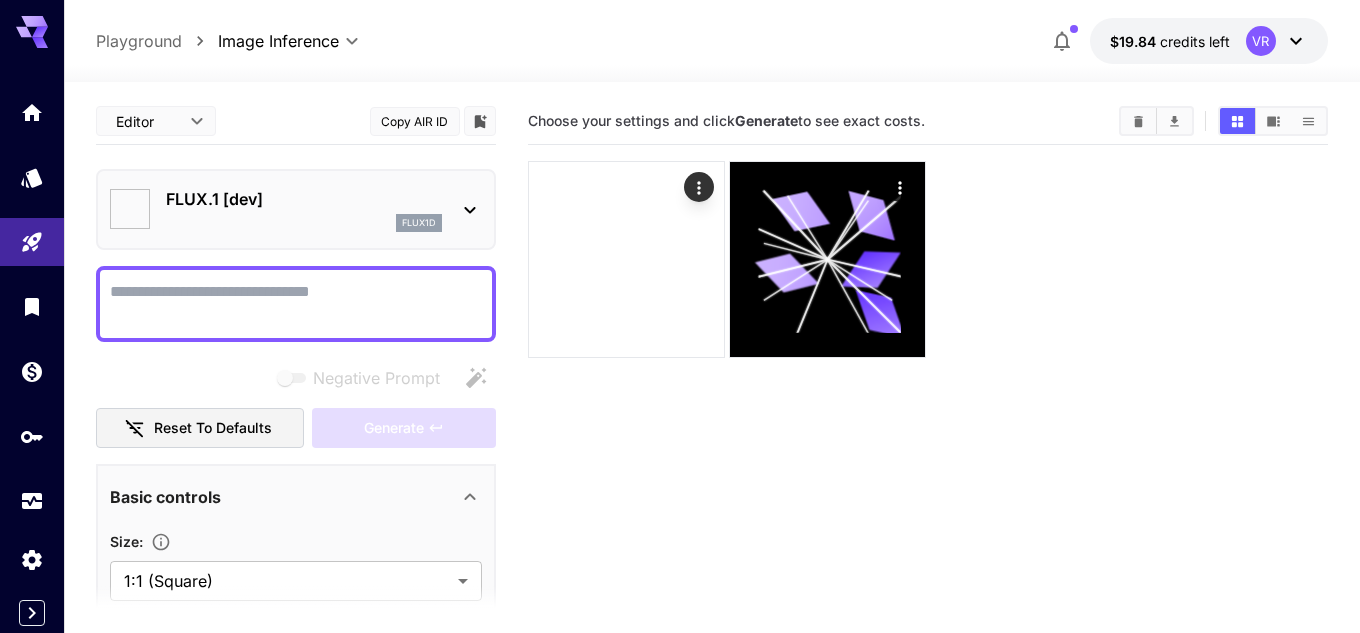 type on "**********" 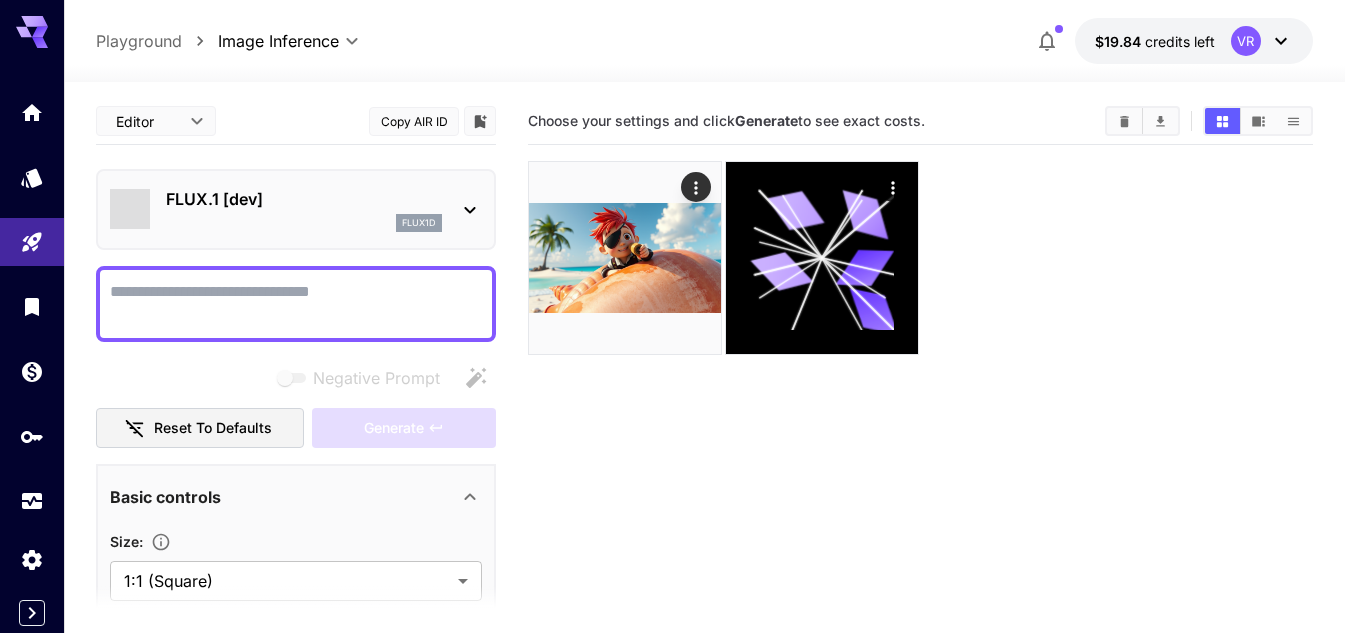 click on "FLUX.1 [dev]" at bounding box center (304, 199) 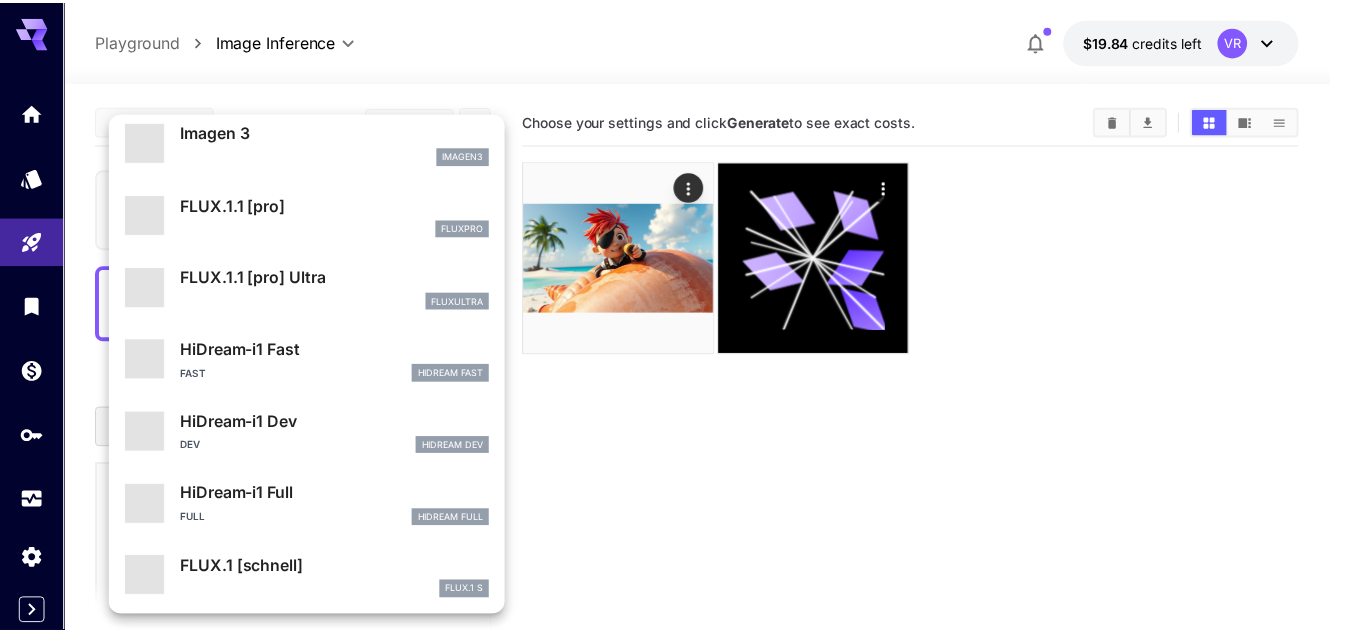 scroll, scrollTop: 1034, scrollLeft: 0, axis: vertical 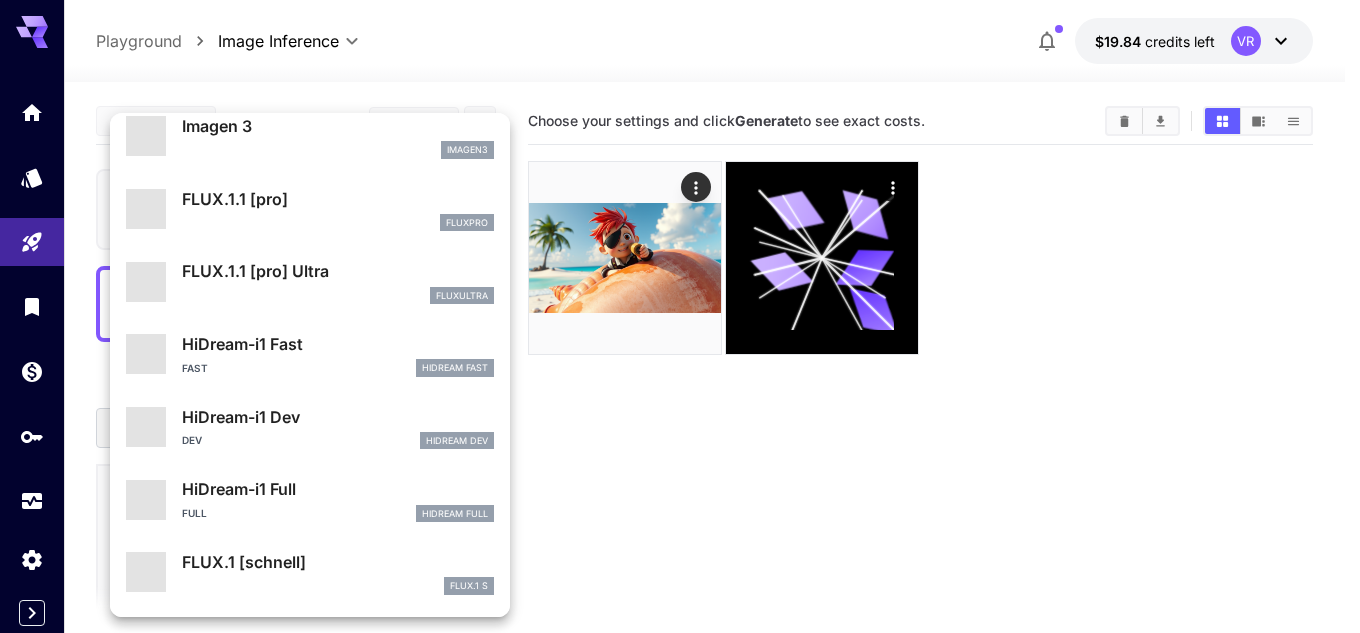 click on "FLUX.1 [schnell]" at bounding box center [338, 562] 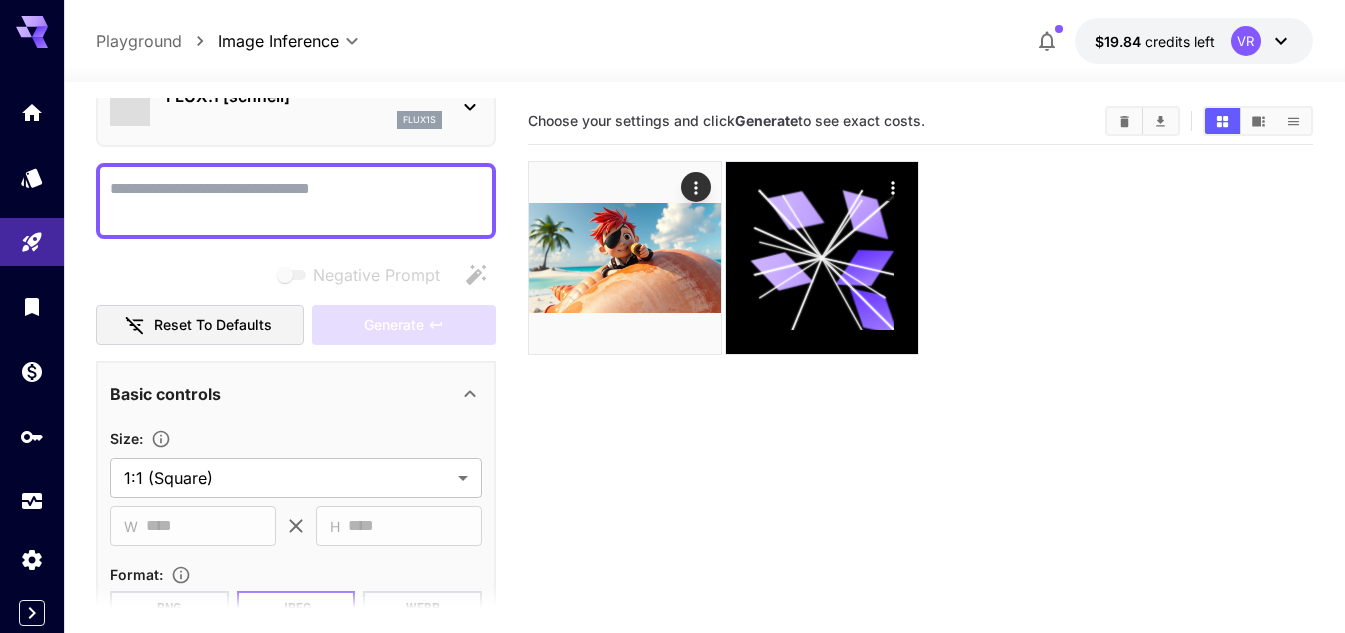 scroll, scrollTop: 400, scrollLeft: 0, axis: vertical 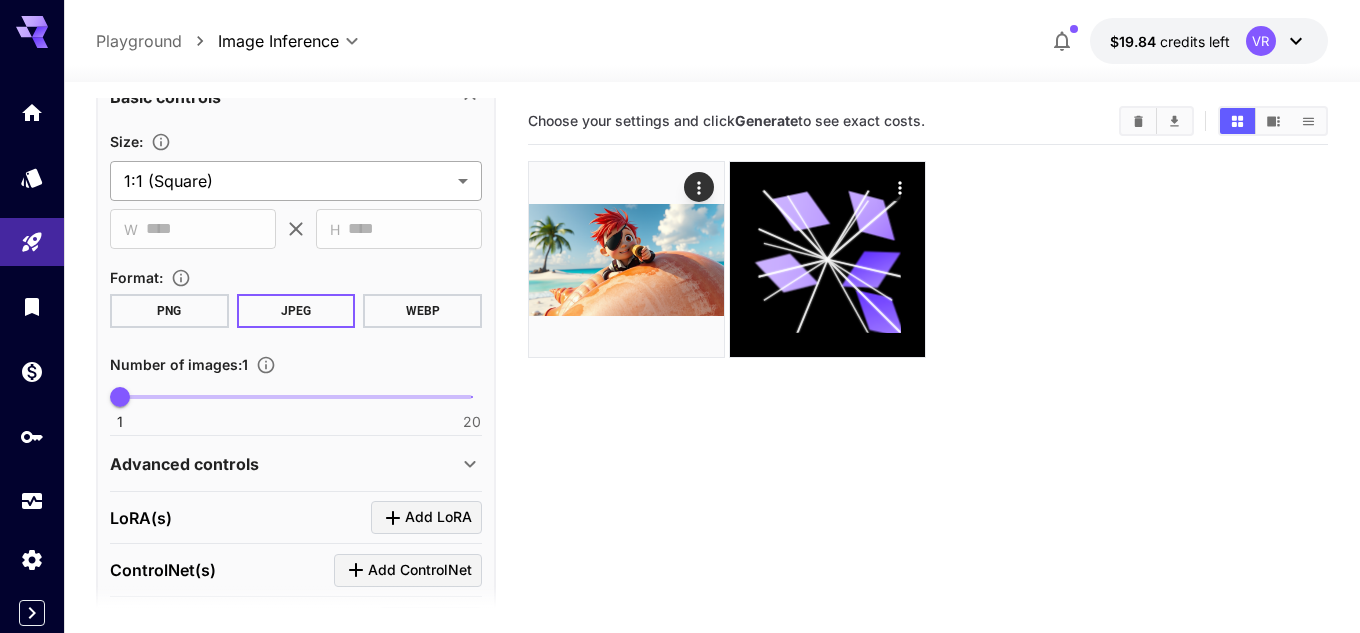 click on "**********" at bounding box center (680, 395) 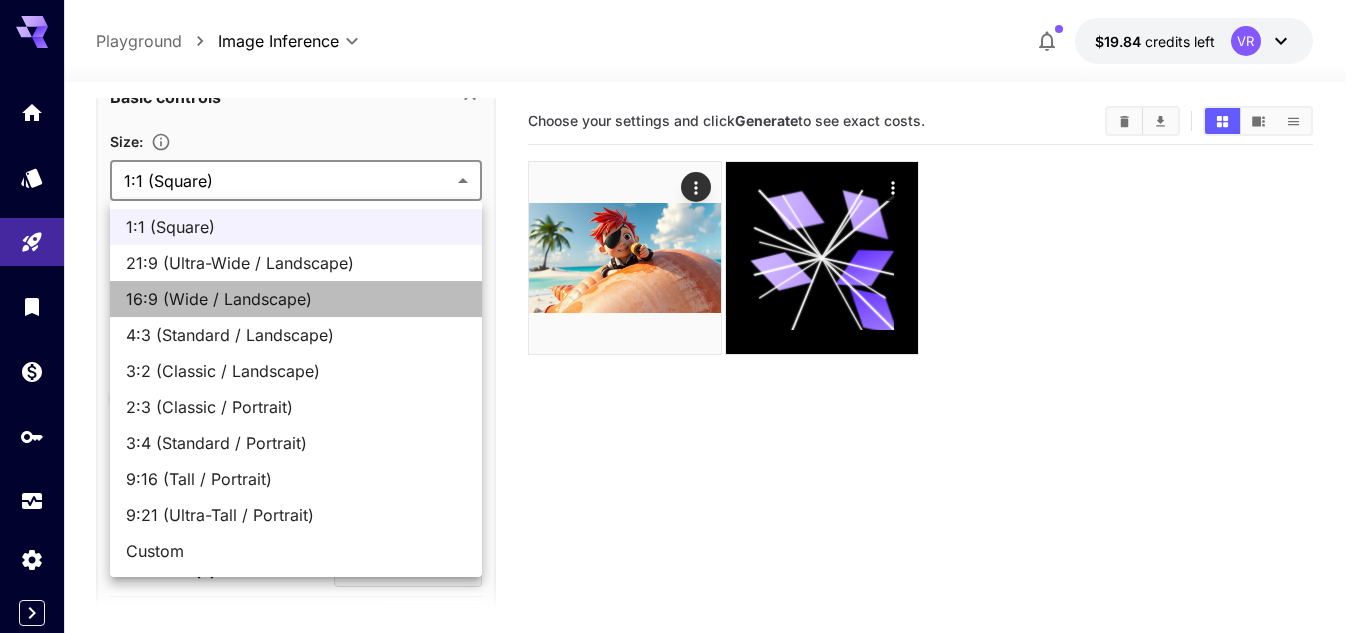 click on "16:9 (Wide / Landscape)" at bounding box center [296, 299] 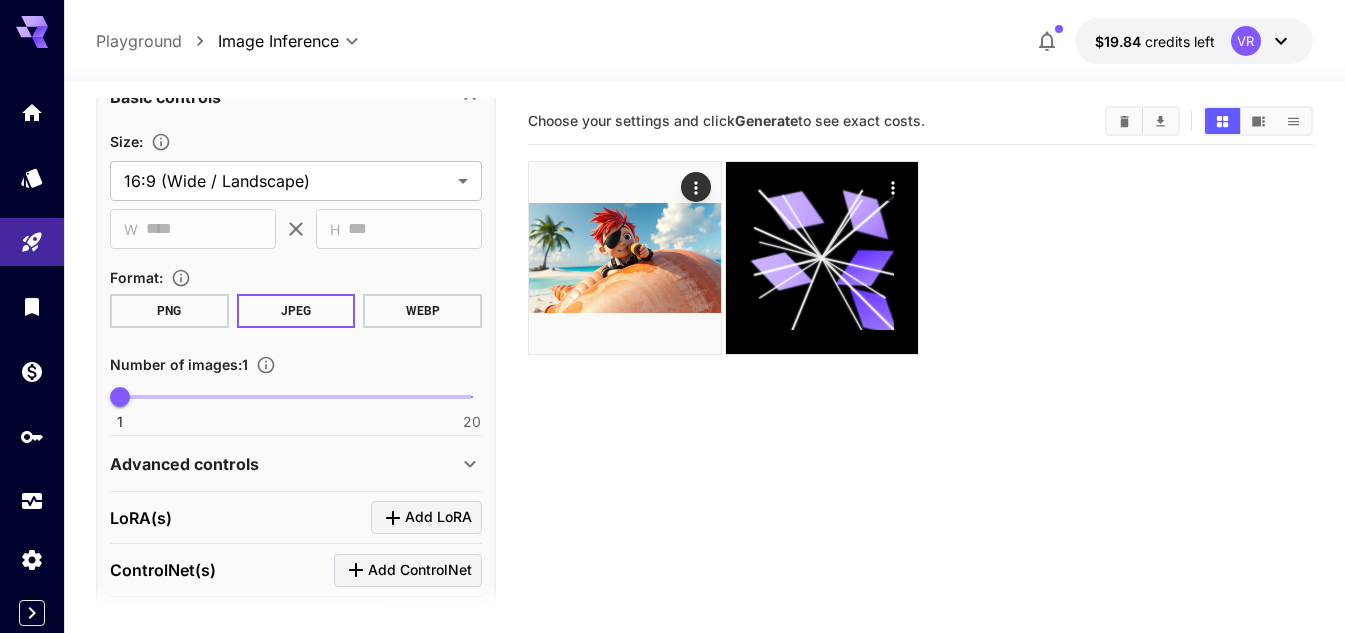 click on "PNG" at bounding box center [169, 311] 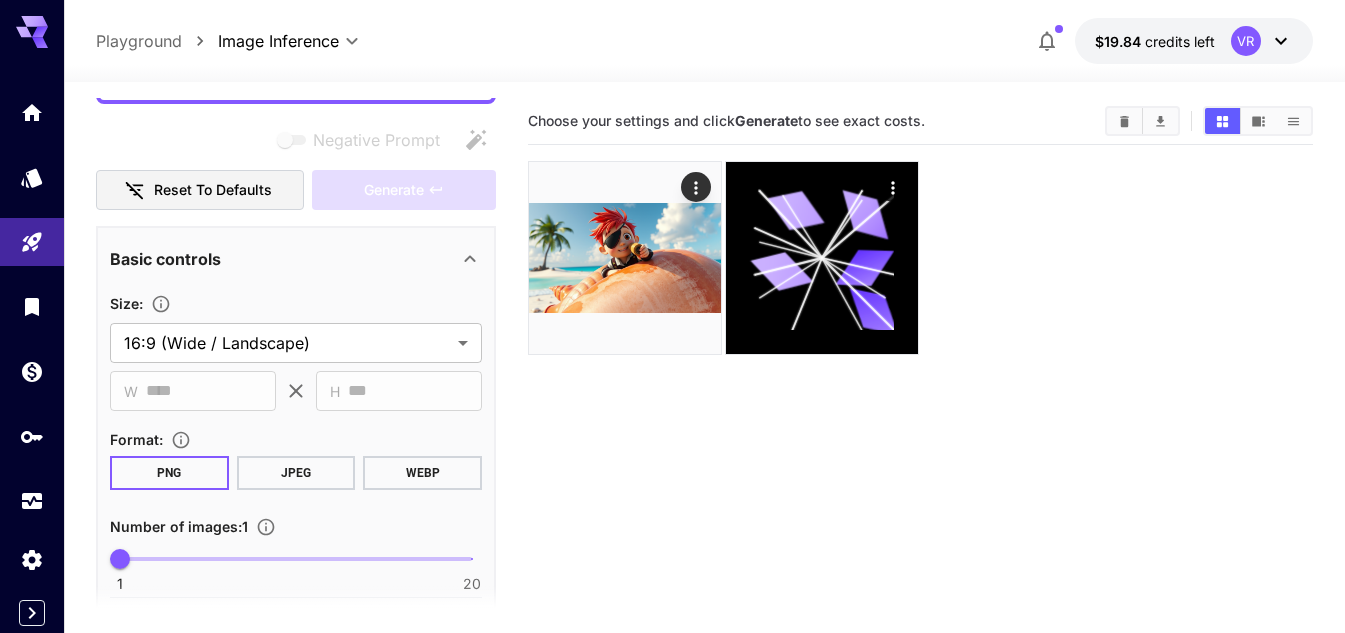 scroll, scrollTop: 0, scrollLeft: 0, axis: both 